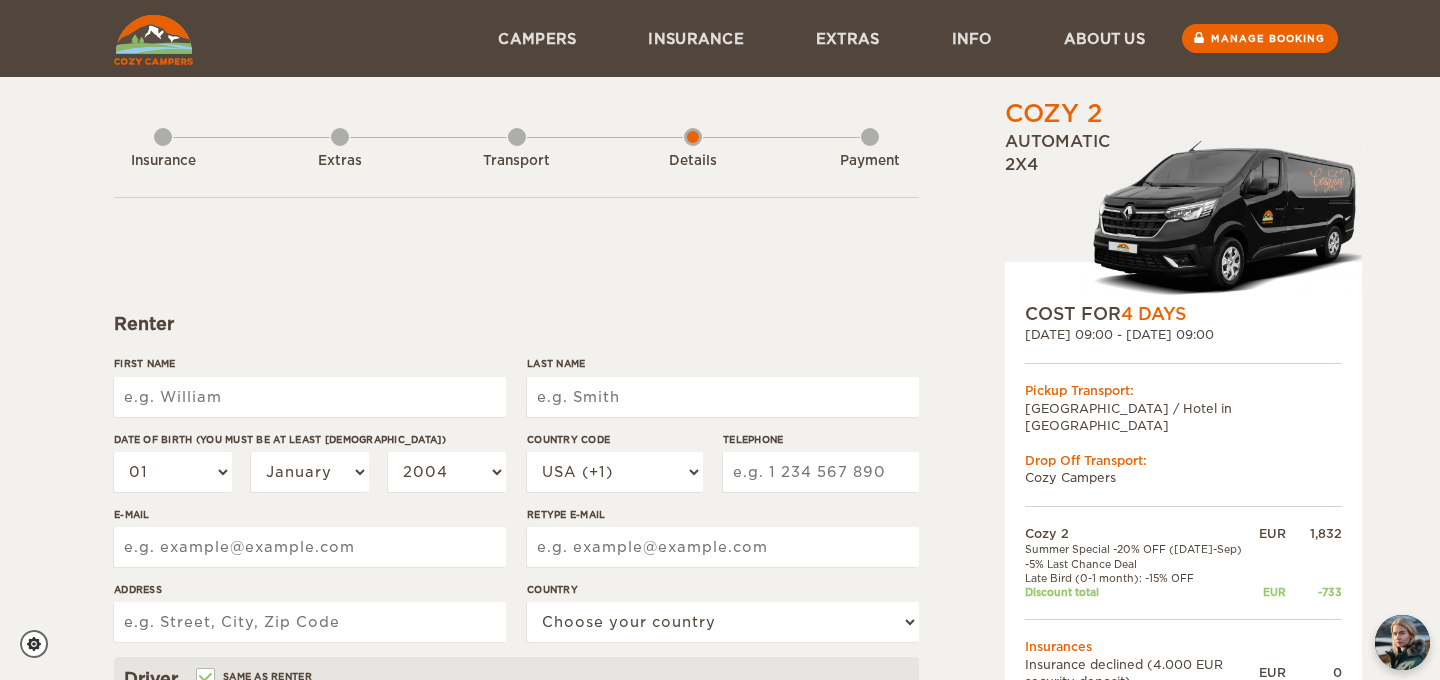 scroll, scrollTop: 0, scrollLeft: 0, axis: both 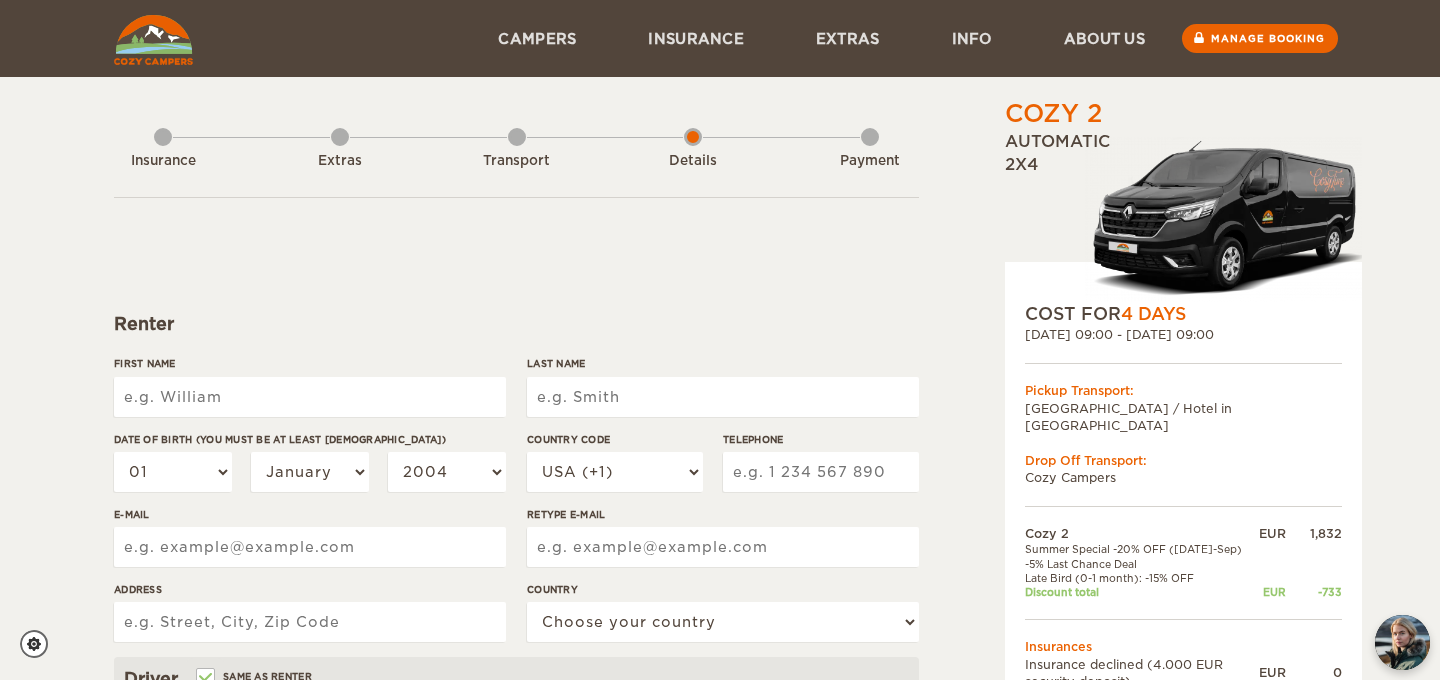 click at bounding box center (153, 40) 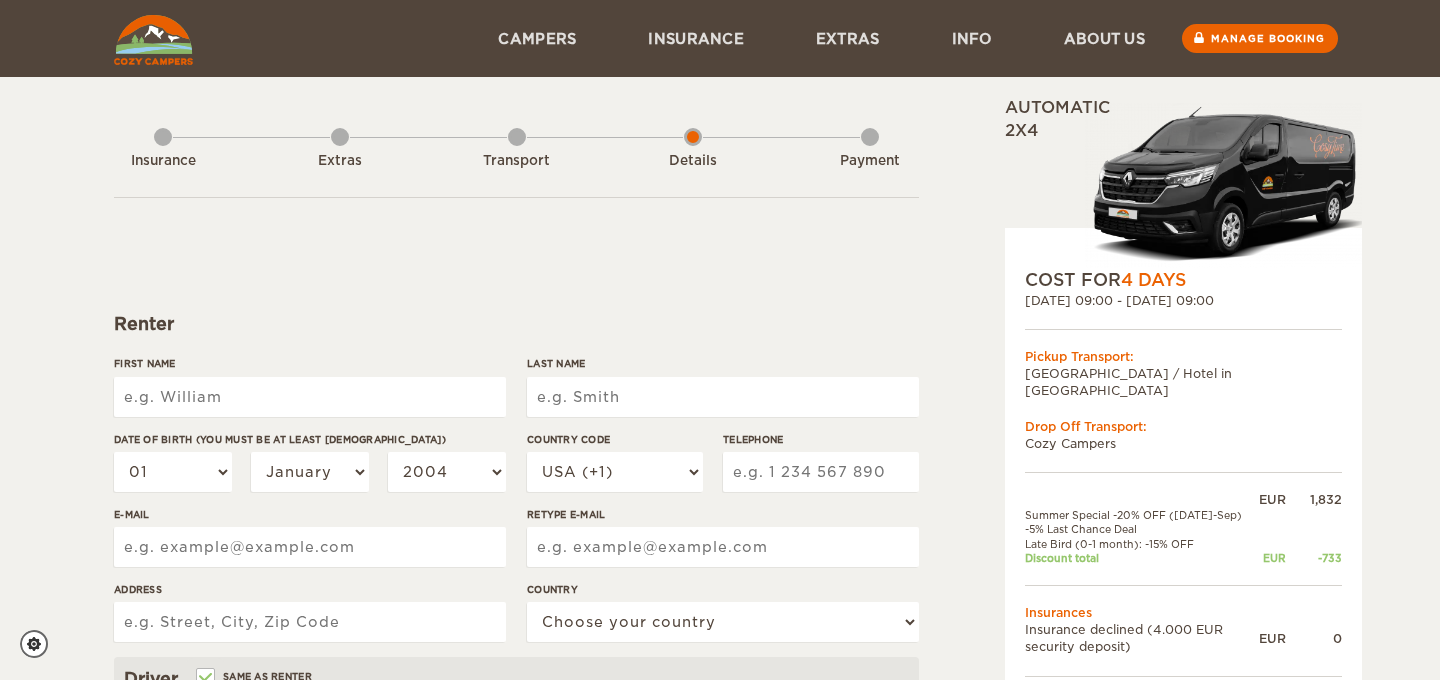 scroll, scrollTop: 0, scrollLeft: 0, axis: both 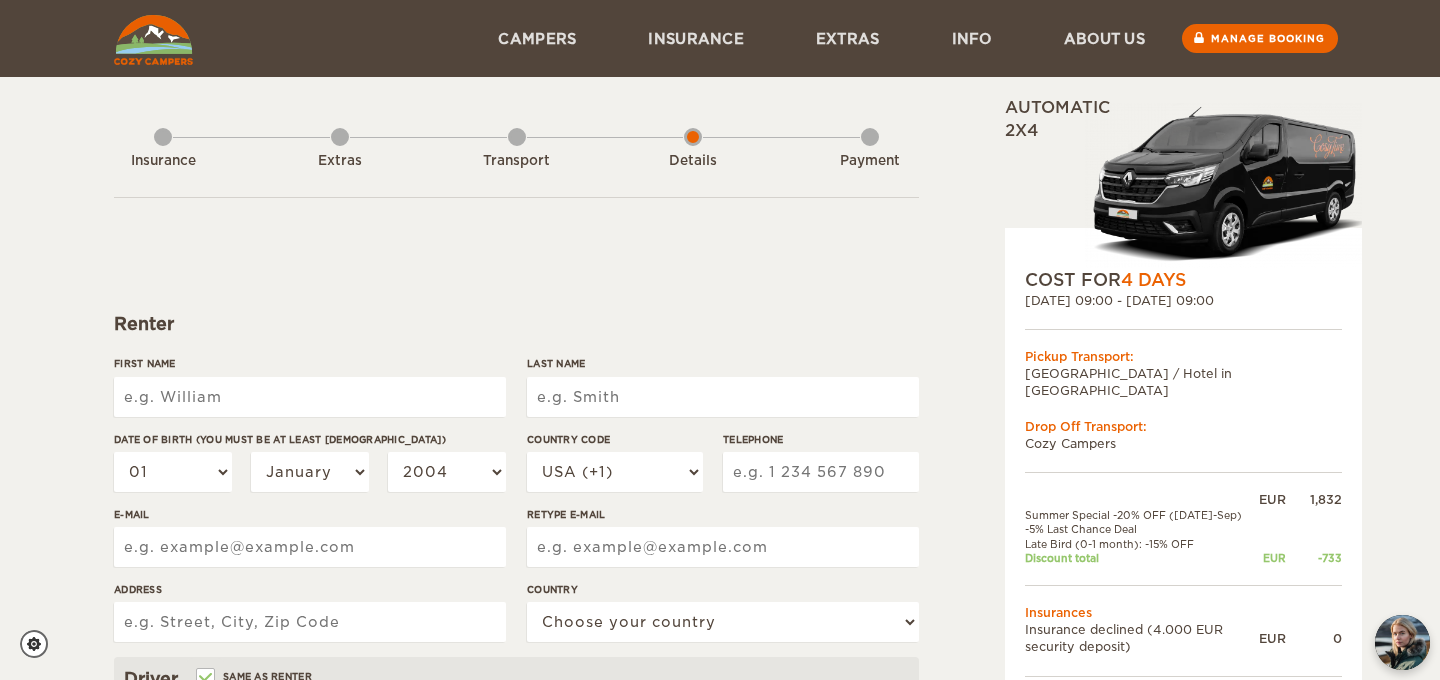 click at bounding box center [1223, 185] 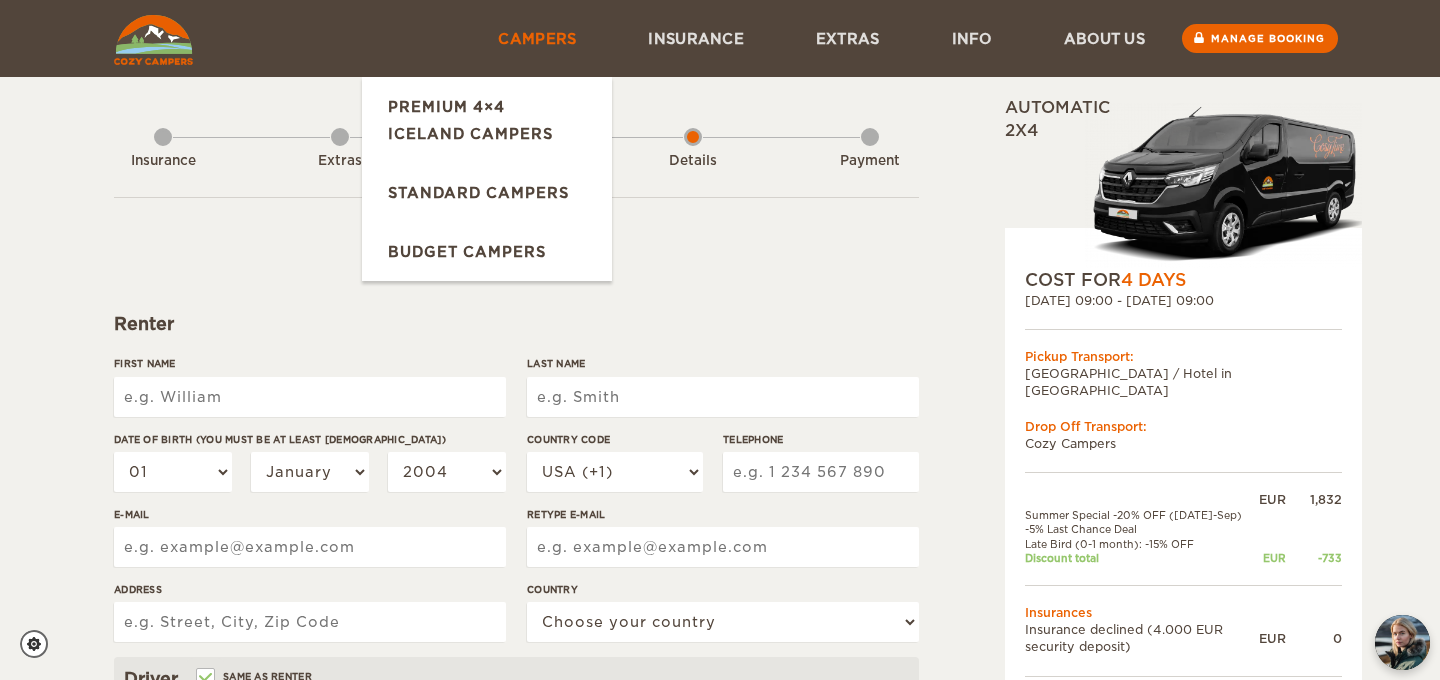 click on "Campers" at bounding box center [537, 38] 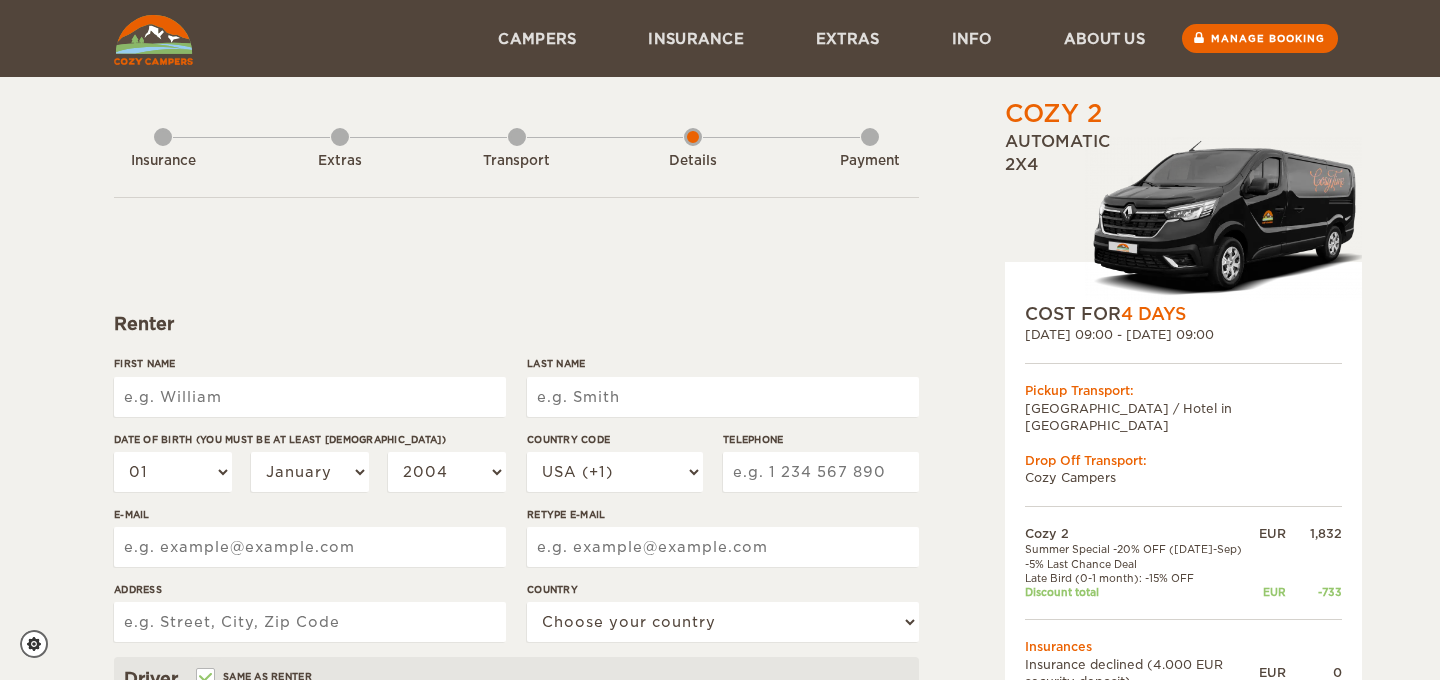 scroll, scrollTop: 0, scrollLeft: 0, axis: both 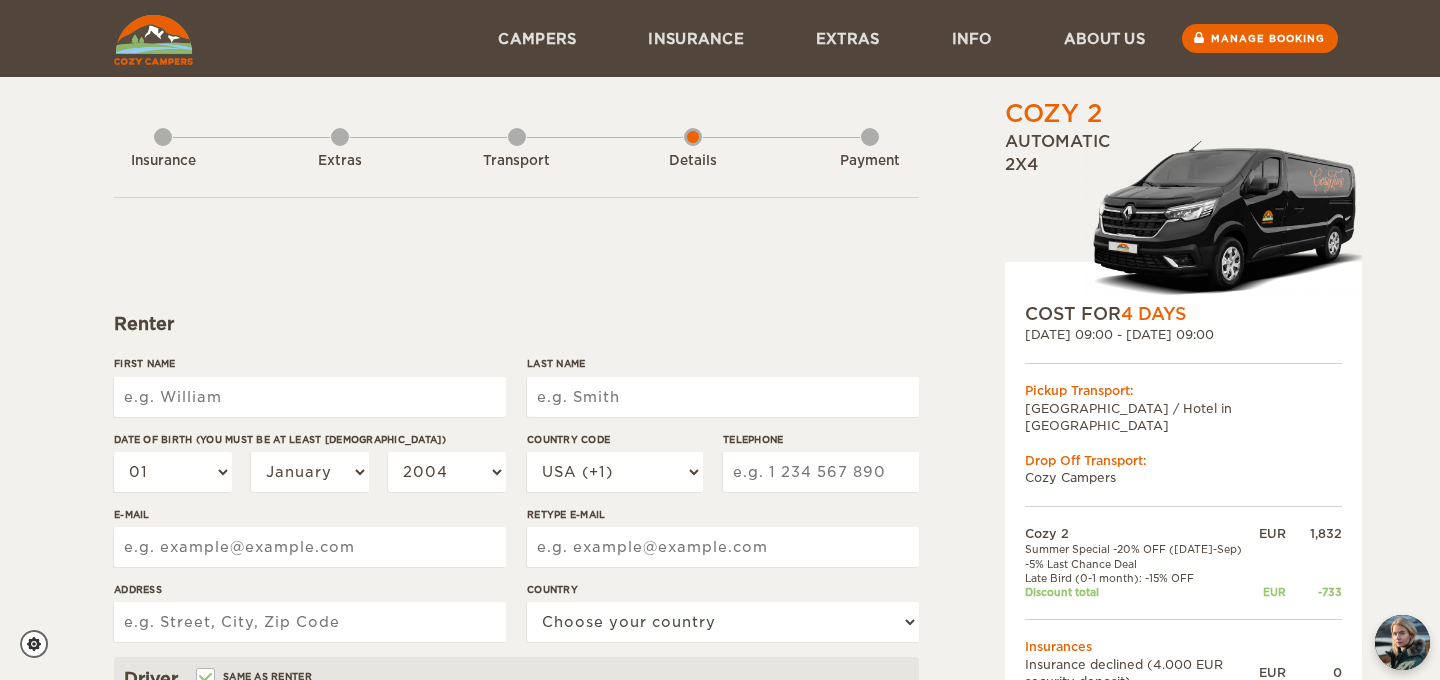 click on "First Name" at bounding box center [310, 397] 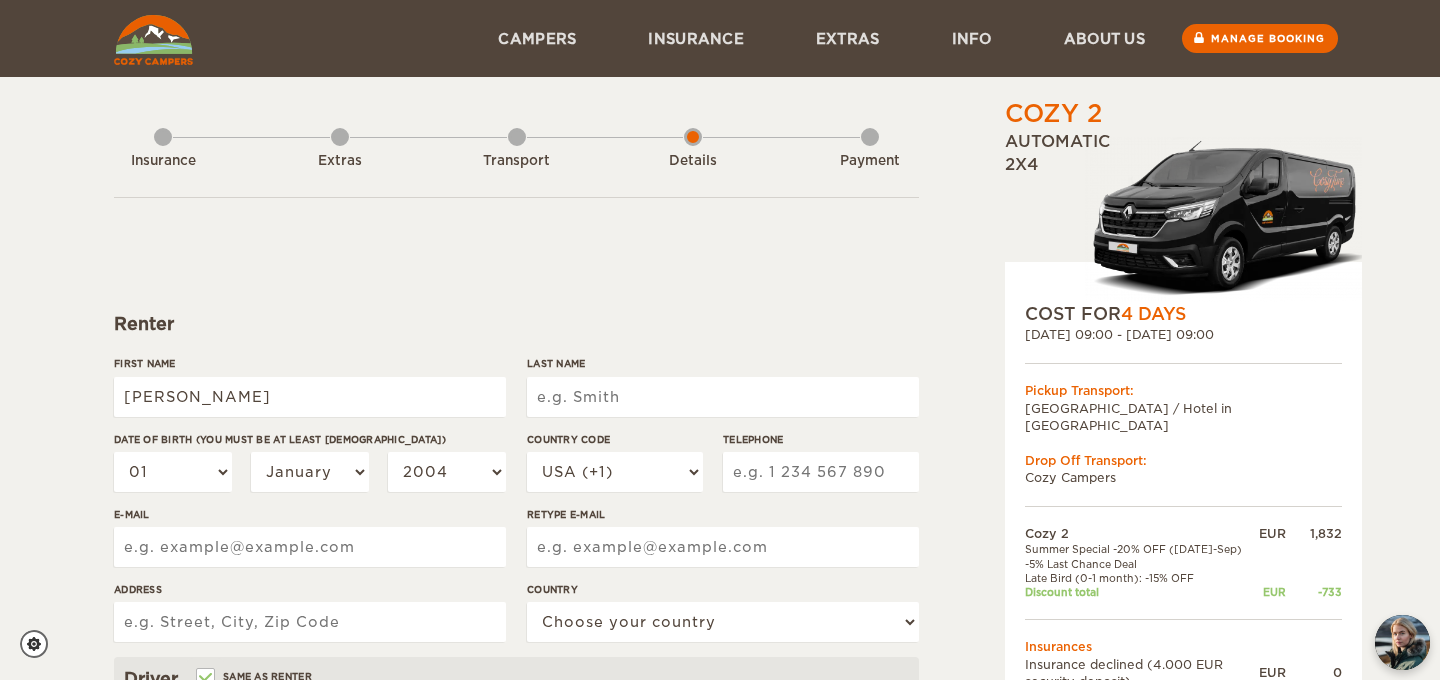 type on "Prasad" 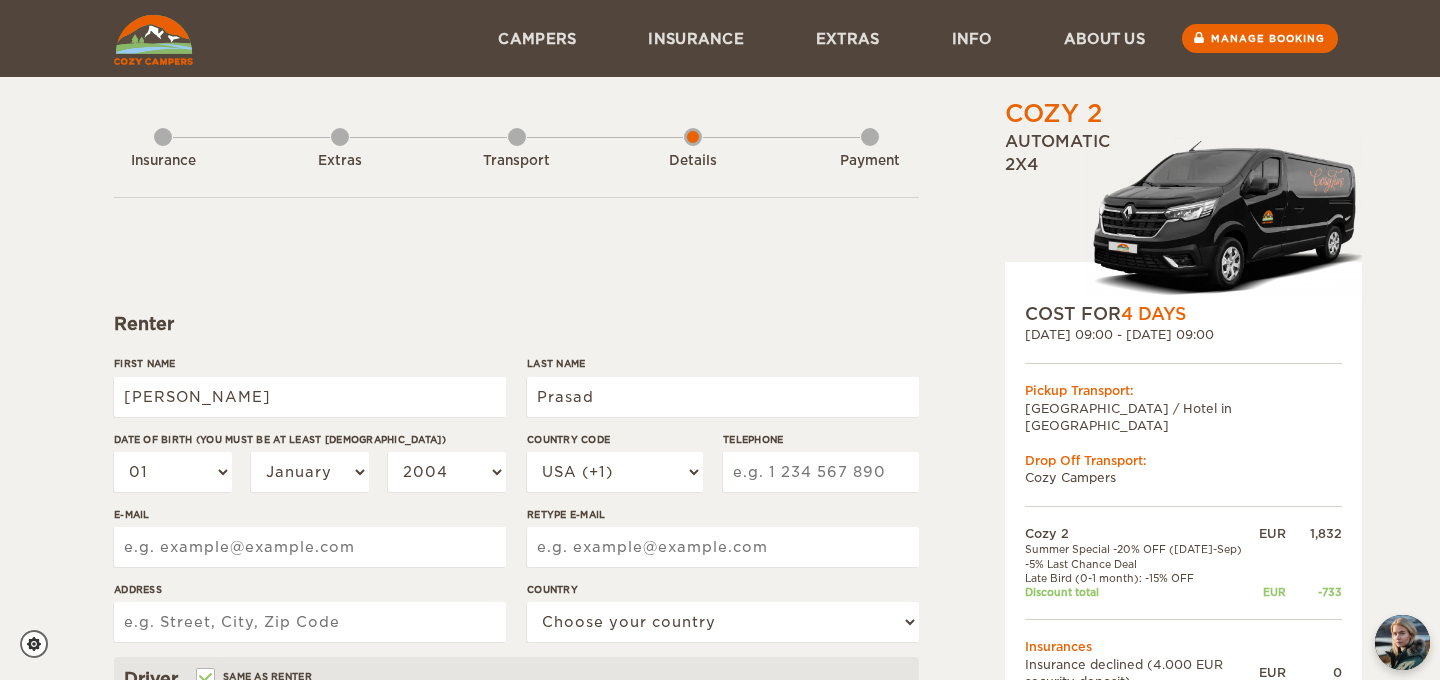 type on "7174604902" 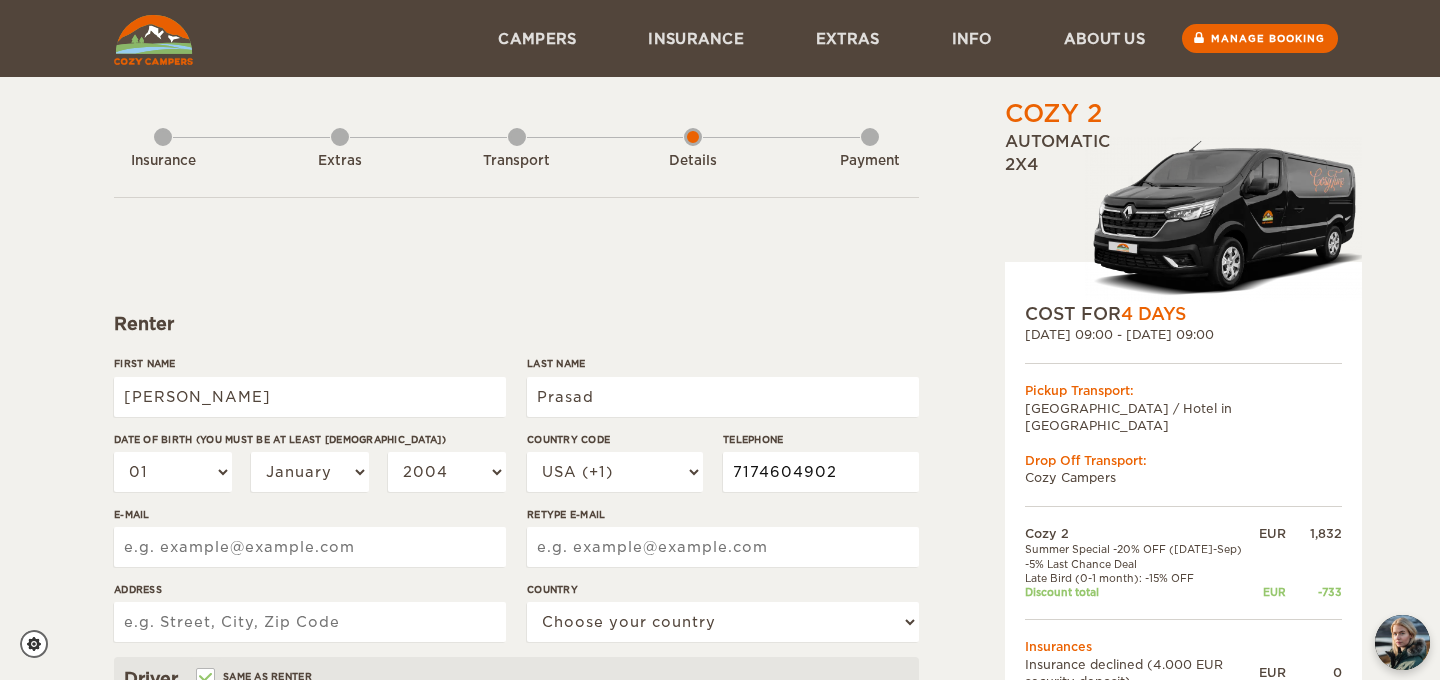 type on "niteesh.prasad@gmail.com" 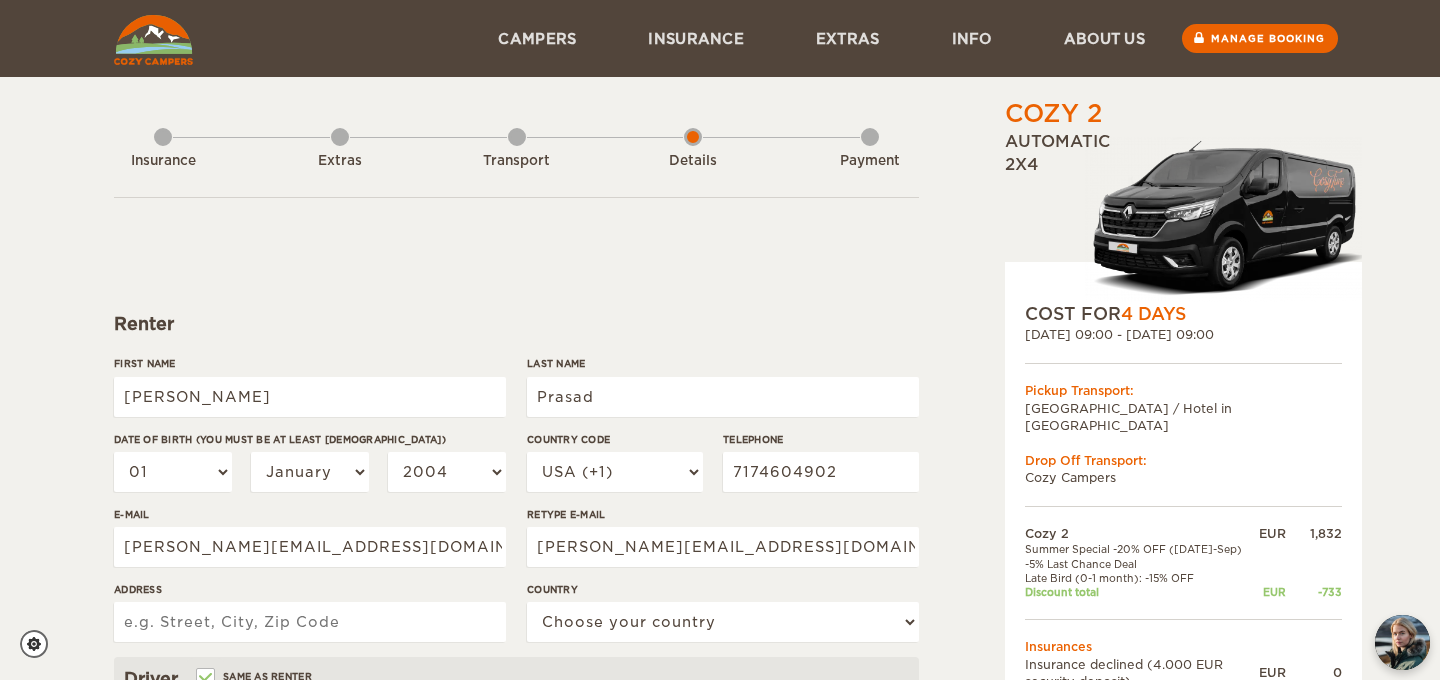 type on "1229 North Franklin Street" 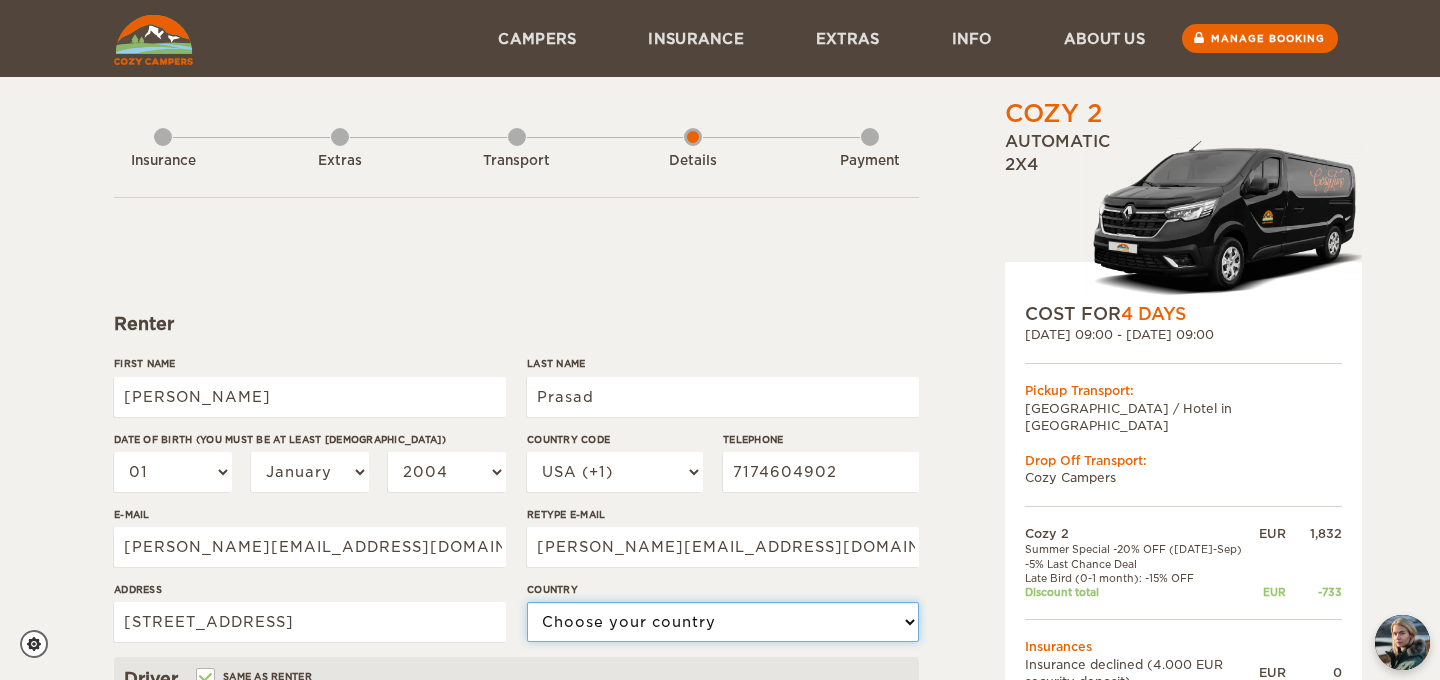 select on "222" 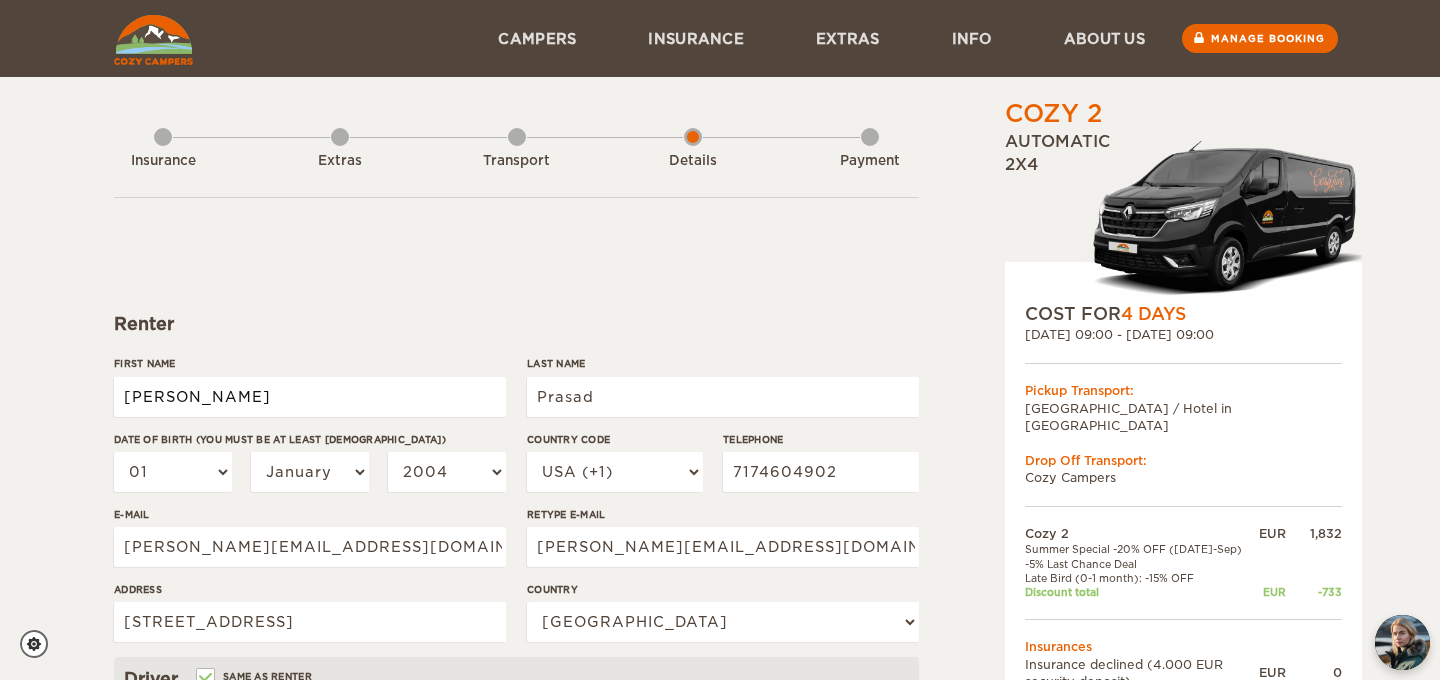 type on "Niteesh" 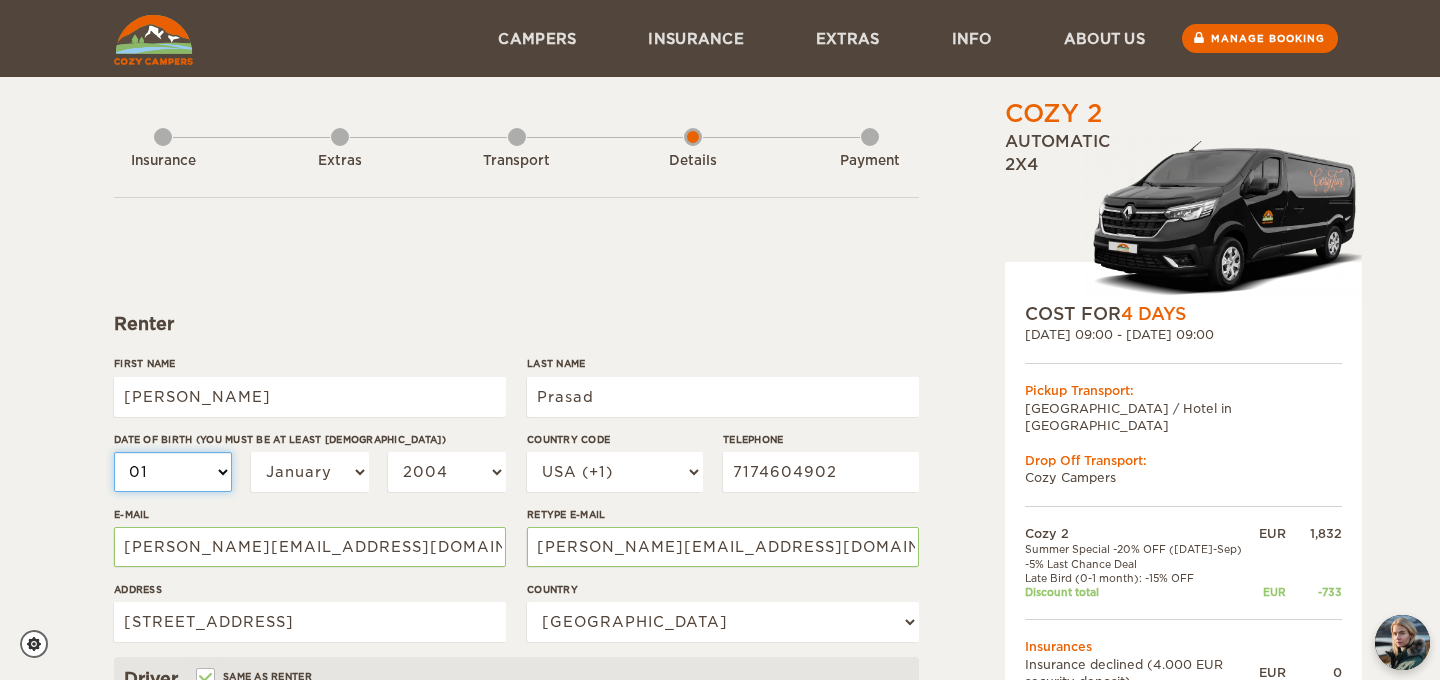 click on "01
02
03
04
05
06
07
08
09
10
11
12
13
14
15
16
17
18
19
20
21
22
23
24
25
26
27
28
29
30
31" at bounding box center (173, 472) 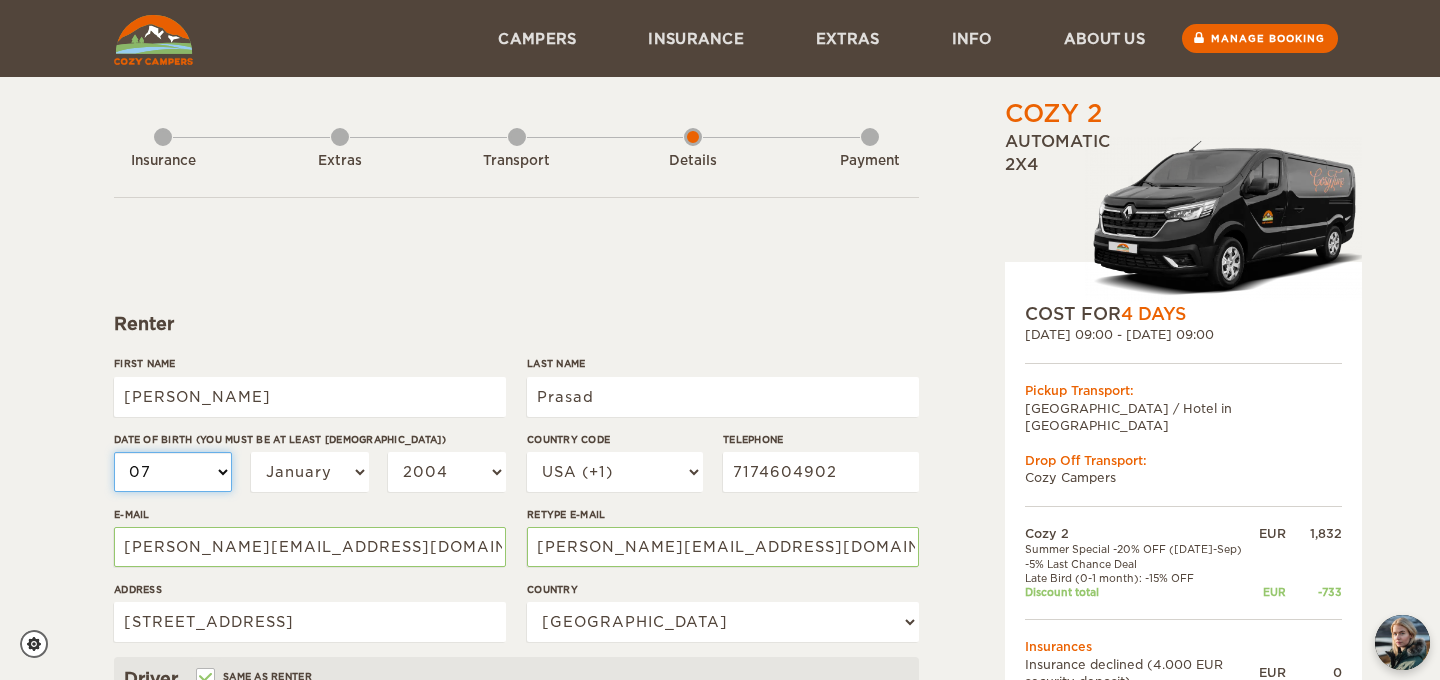 select on "07" 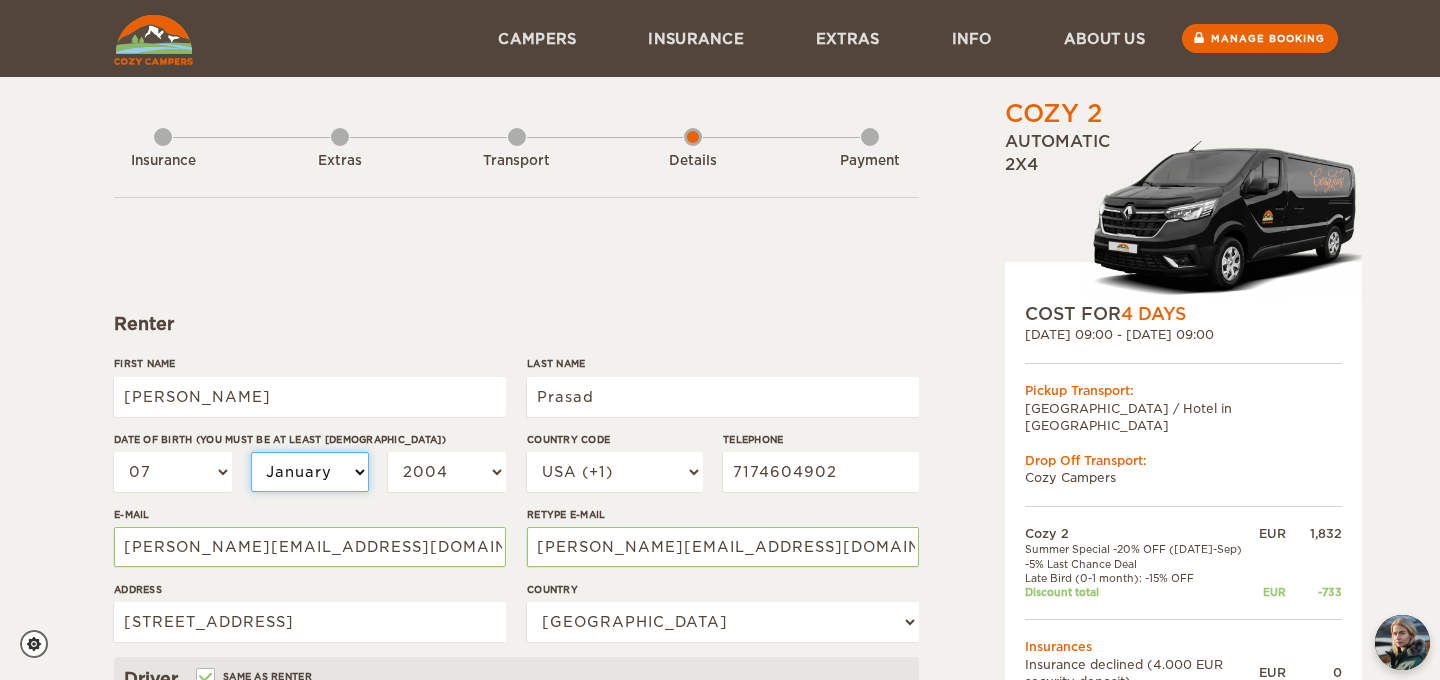 click on "January
February
March
April
May
June
July
August
September
October
November
December" at bounding box center (310, 472) 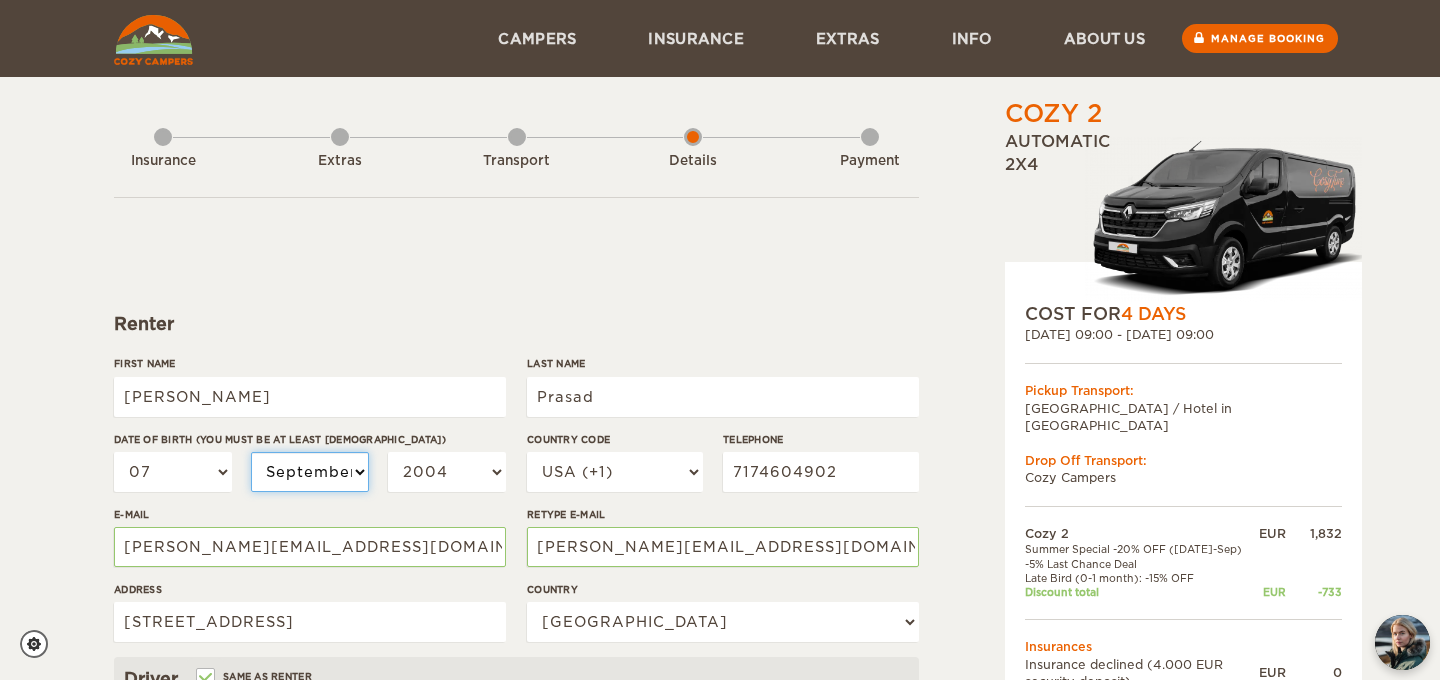 select on "09" 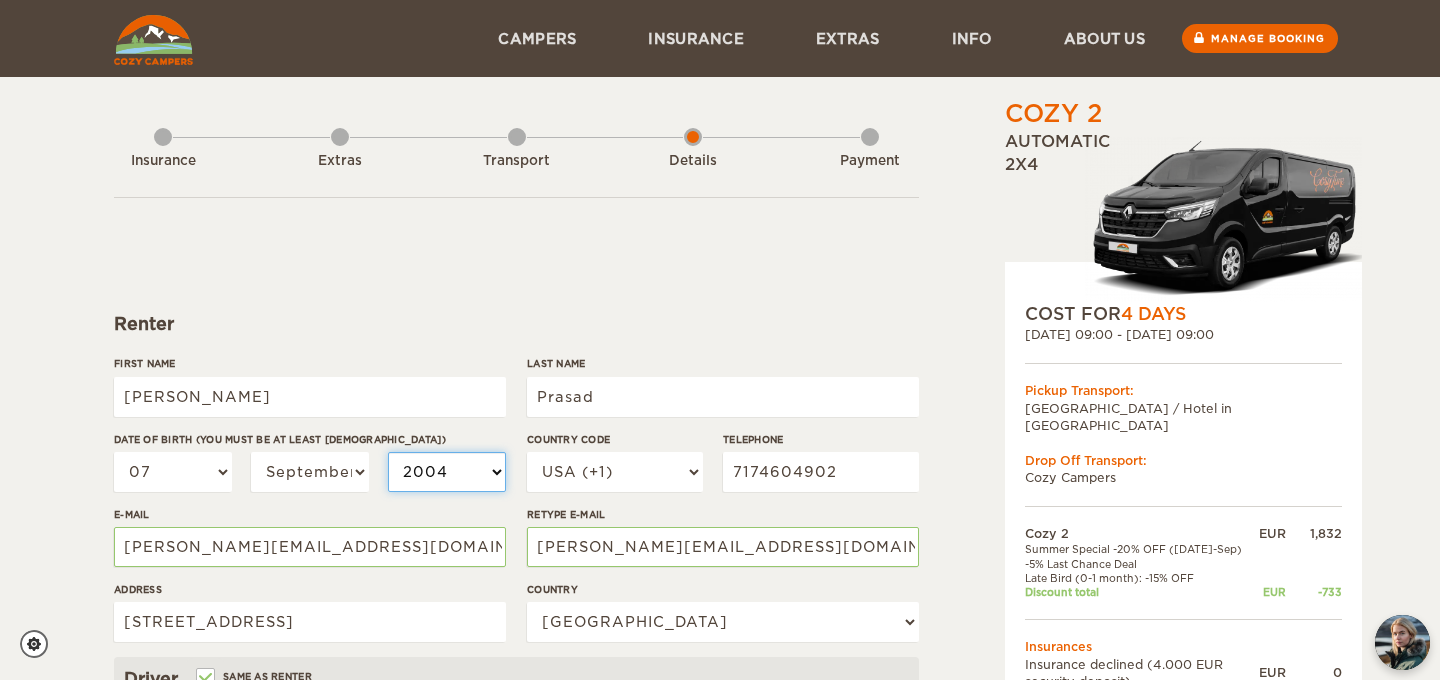 click on "2004 2003 2002 2001 2000 1999 1998 1997 1996 1995 1994 1993 1992 1991 1990 1989 1988 1987 1986 1985 1984 1983 1982 1981 1980 1979 1978 1977 1976 1975 1974 1973 1972 1971 1970 1969 1968 1967 1966 1965 1964 1963 1962 1961 1960 1959 1958 1957 1956 1955 1954 1953 1952 1951 1950 1949 1948 1947 1946 1945 1944 1943 1942 1941 1940 1939 1938 1937 1936 1935 1934 1933 1932 1931 1930 1929 1928 1927 1926 1925 1924 1923 1922 1921 1920 1919 1918 1917 1916 1915 1914 1913 1912 1911 1910 1909 1908 1907 1906 1905 1904 1903 1902 1901 1900 1899 1898 1897 1896 1895 1894 1893 1892 1891 1890 1889 1888 1887 1886 1885 1884 1883 1882 1881 1880 1879 1878 1877 1876 1875" at bounding box center [447, 472] 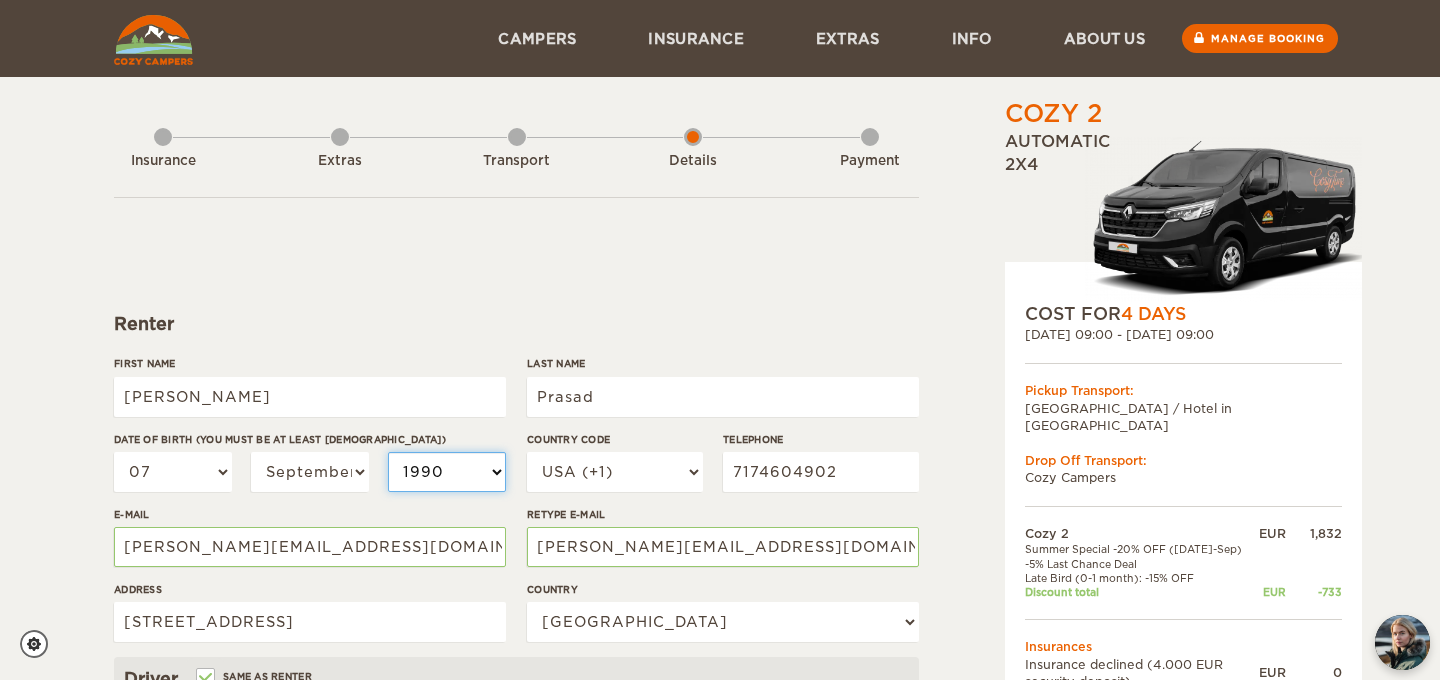 select on "1990" 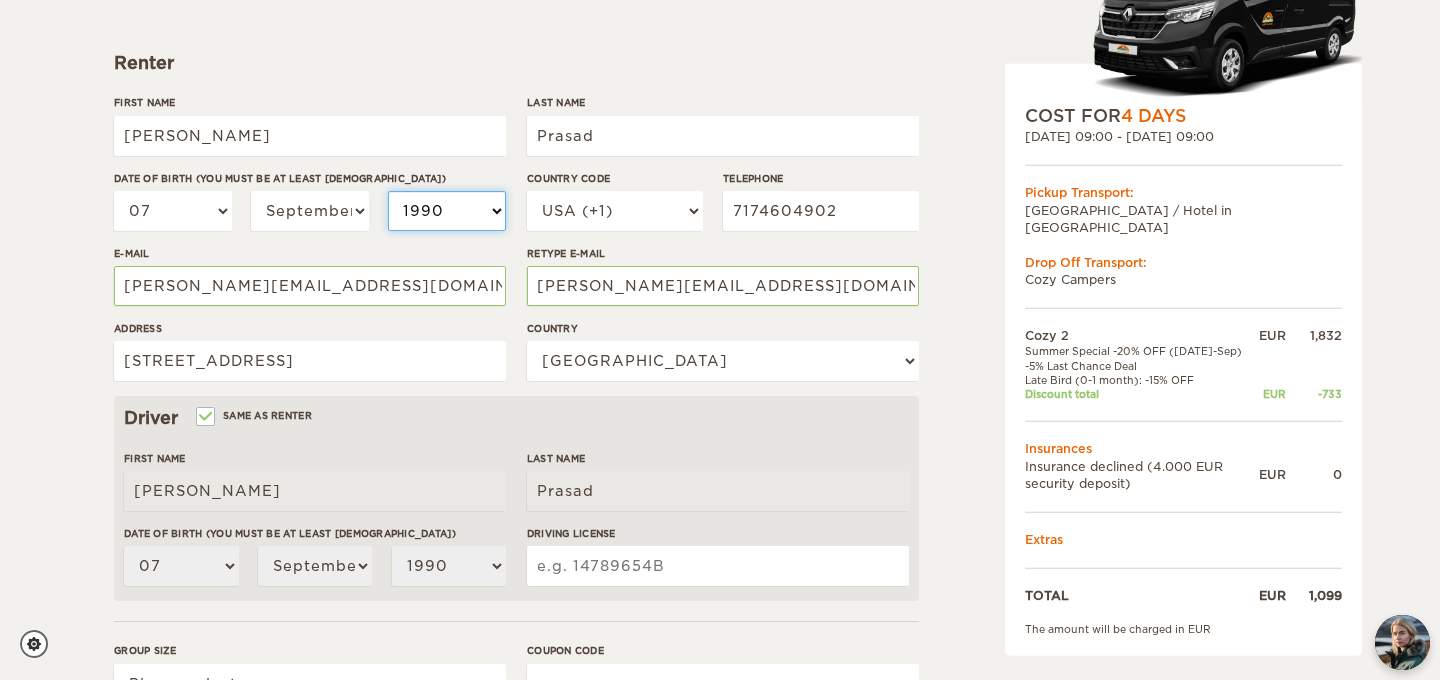 scroll, scrollTop: 260, scrollLeft: 0, axis: vertical 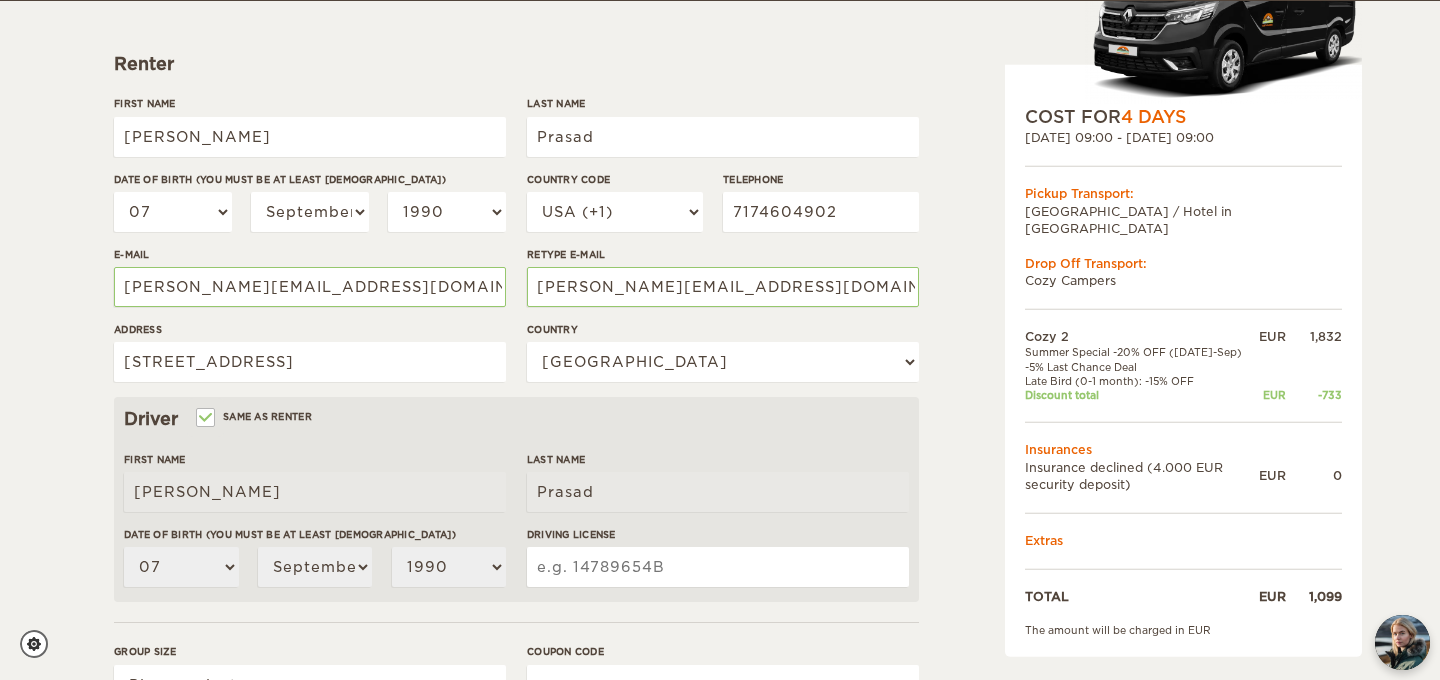 click on "Driving License" at bounding box center [718, 567] 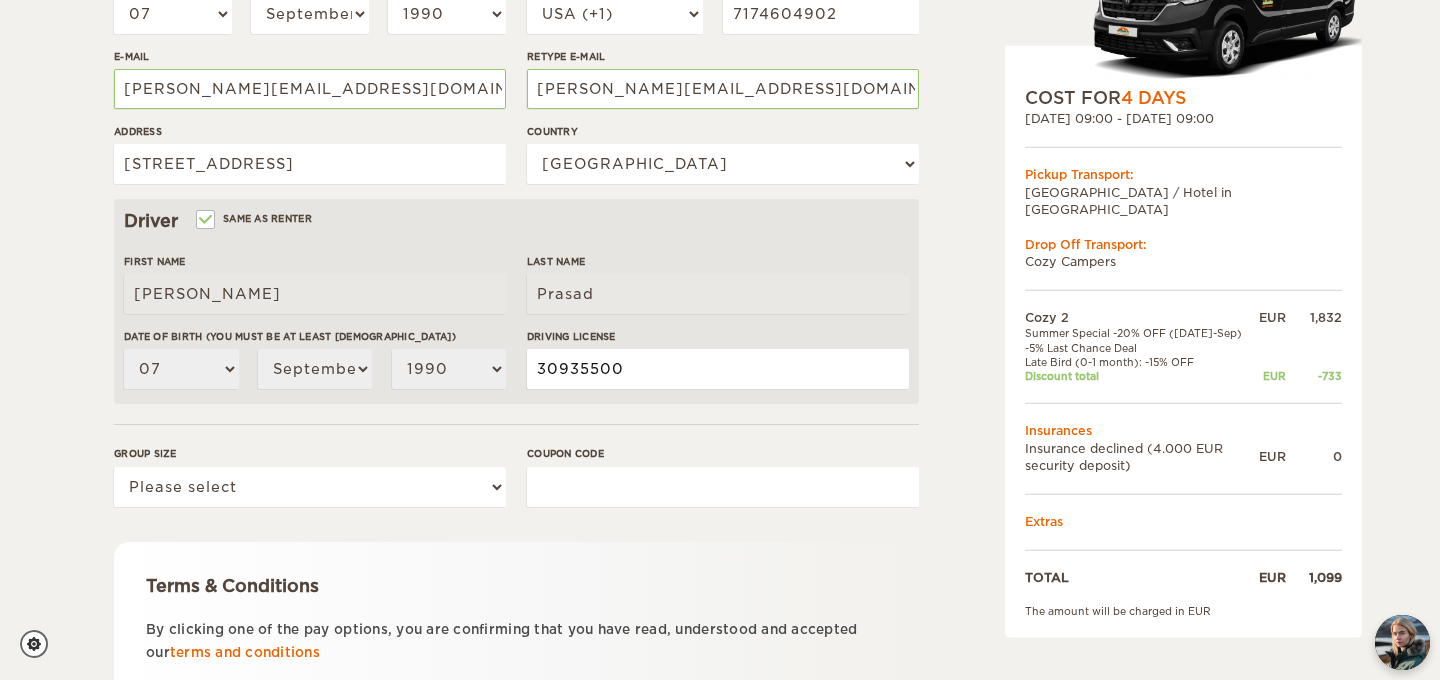 scroll, scrollTop: 460, scrollLeft: 0, axis: vertical 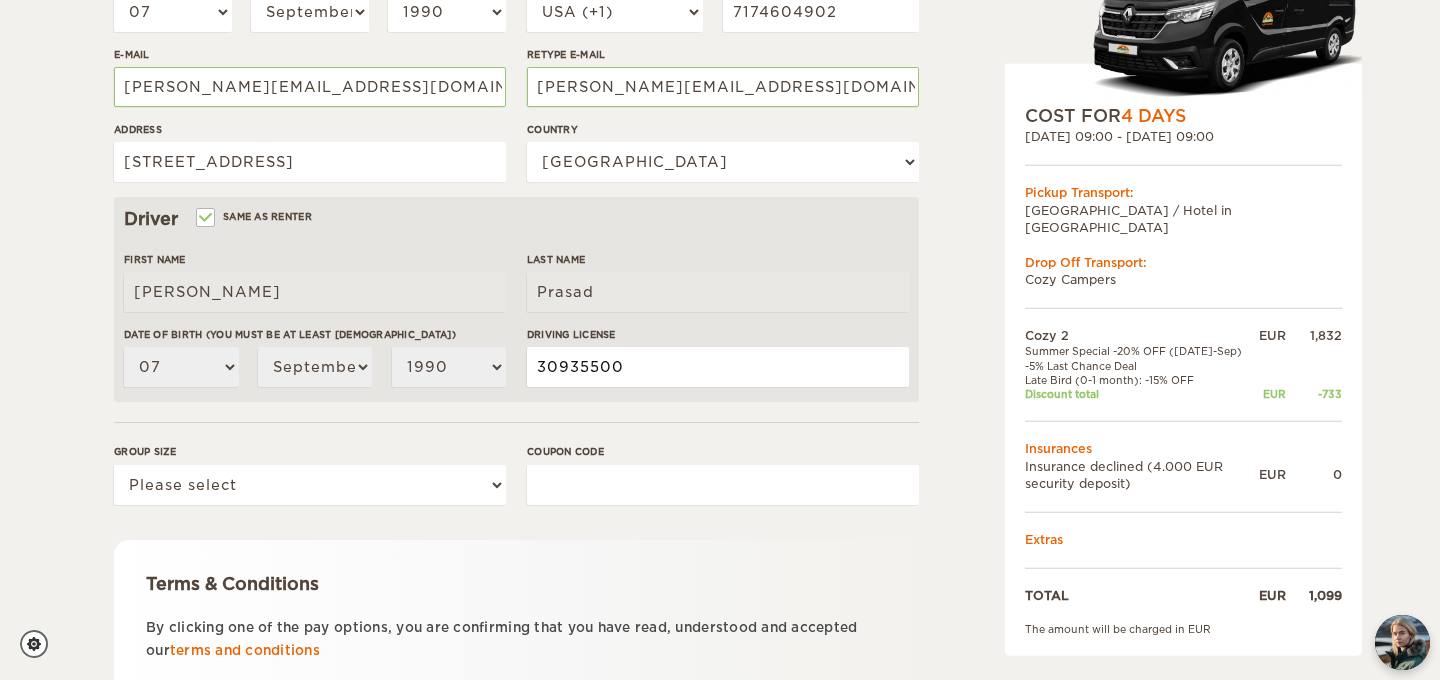 type on "30935500" 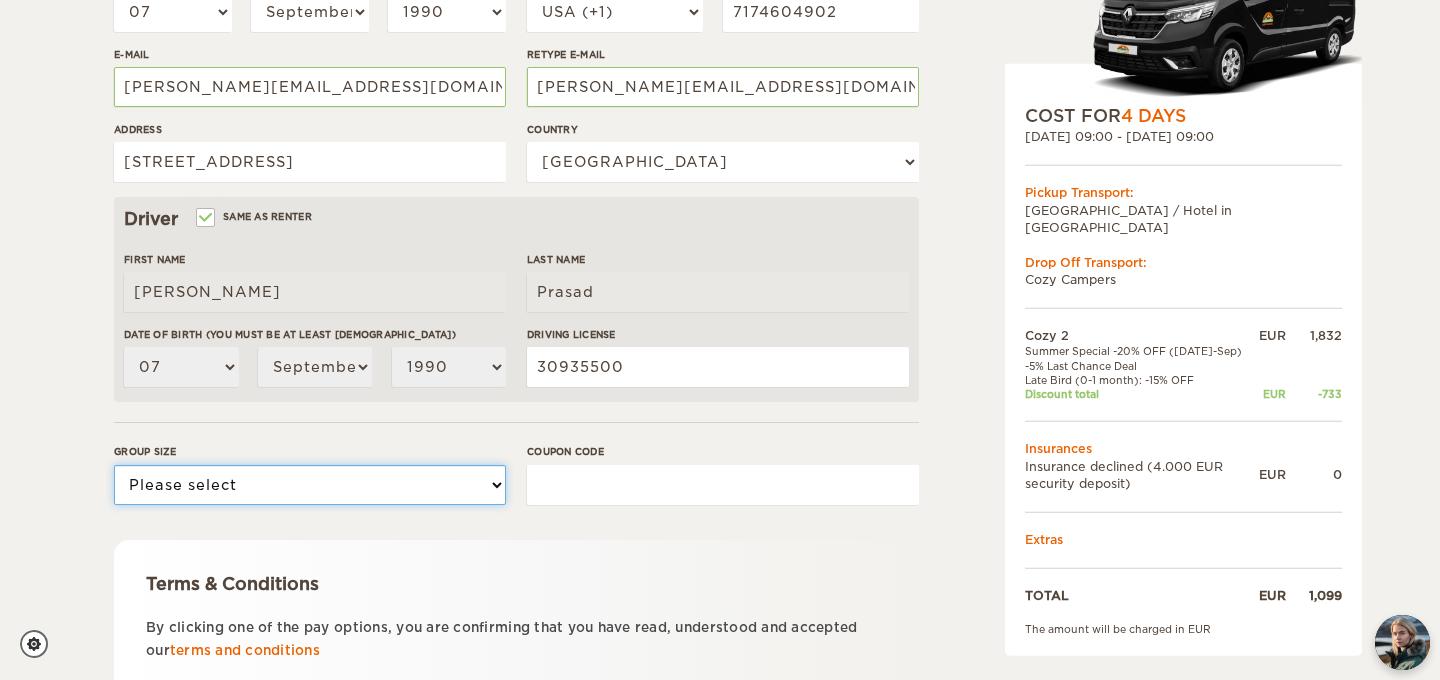 click on "Please select
1 2" at bounding box center [310, 485] 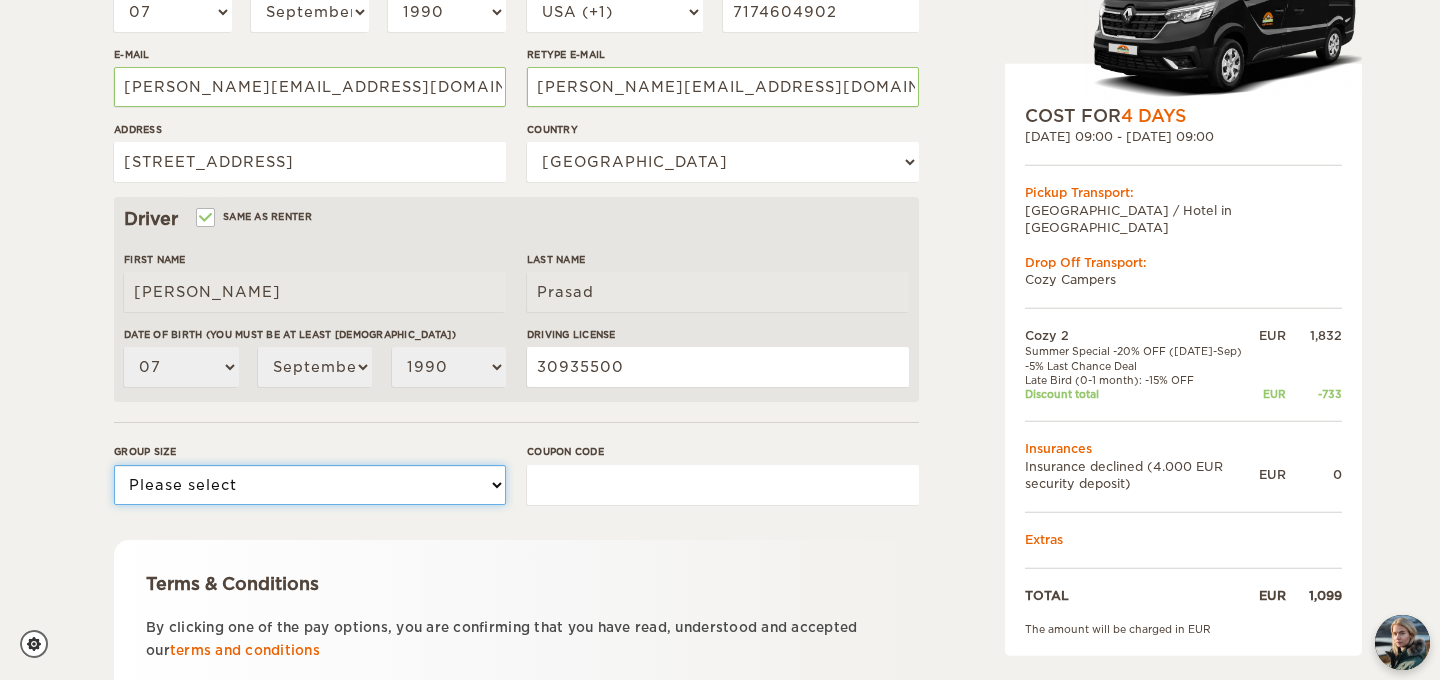 select on "2" 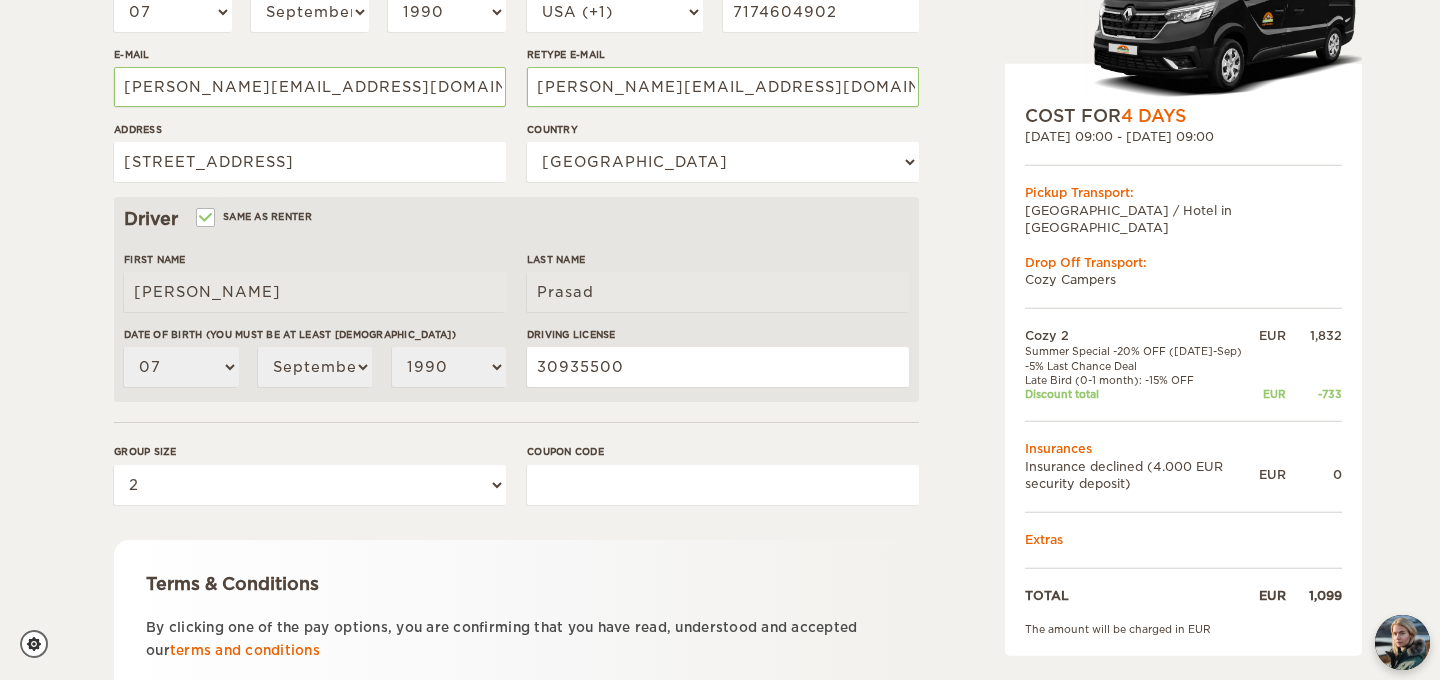 click on "Group size
Please select
1 2" at bounding box center [310, 481] 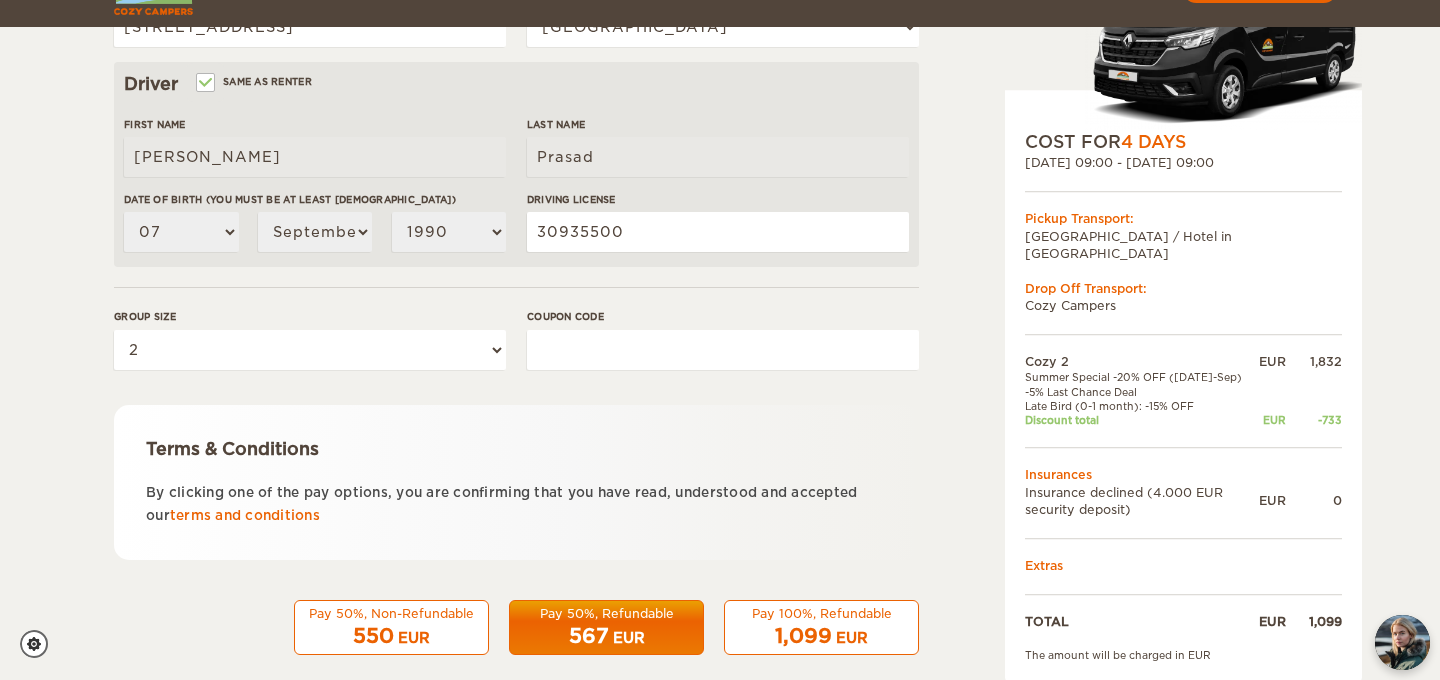 scroll, scrollTop: 621, scrollLeft: 0, axis: vertical 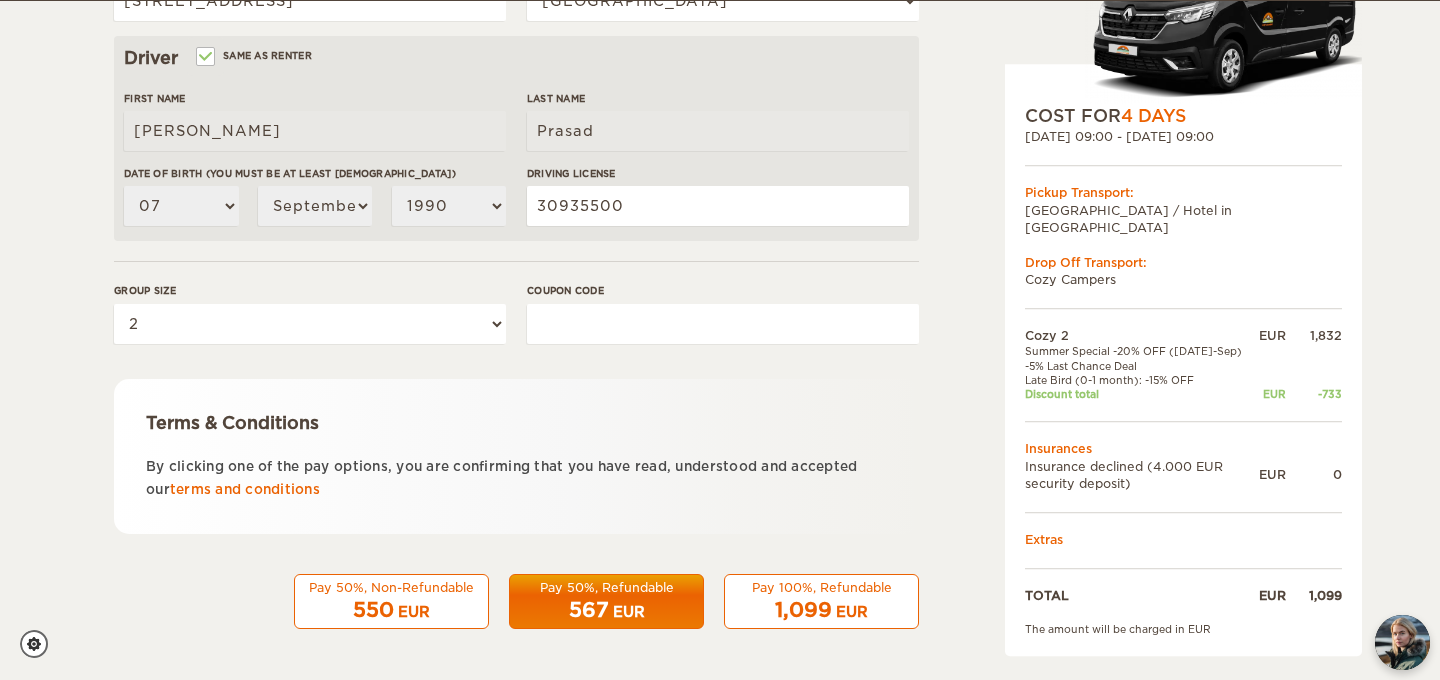 click on "567
EUR" at bounding box center [606, 610] 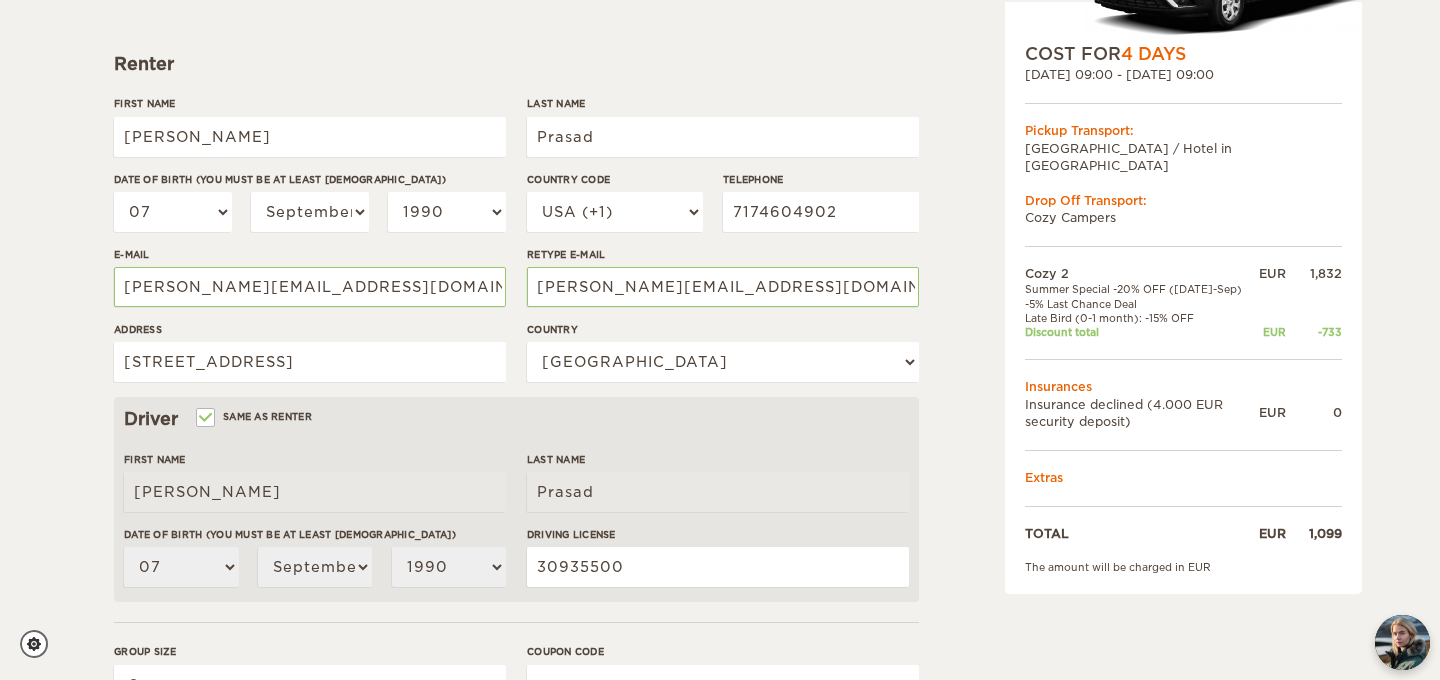 scroll, scrollTop: 0, scrollLeft: 0, axis: both 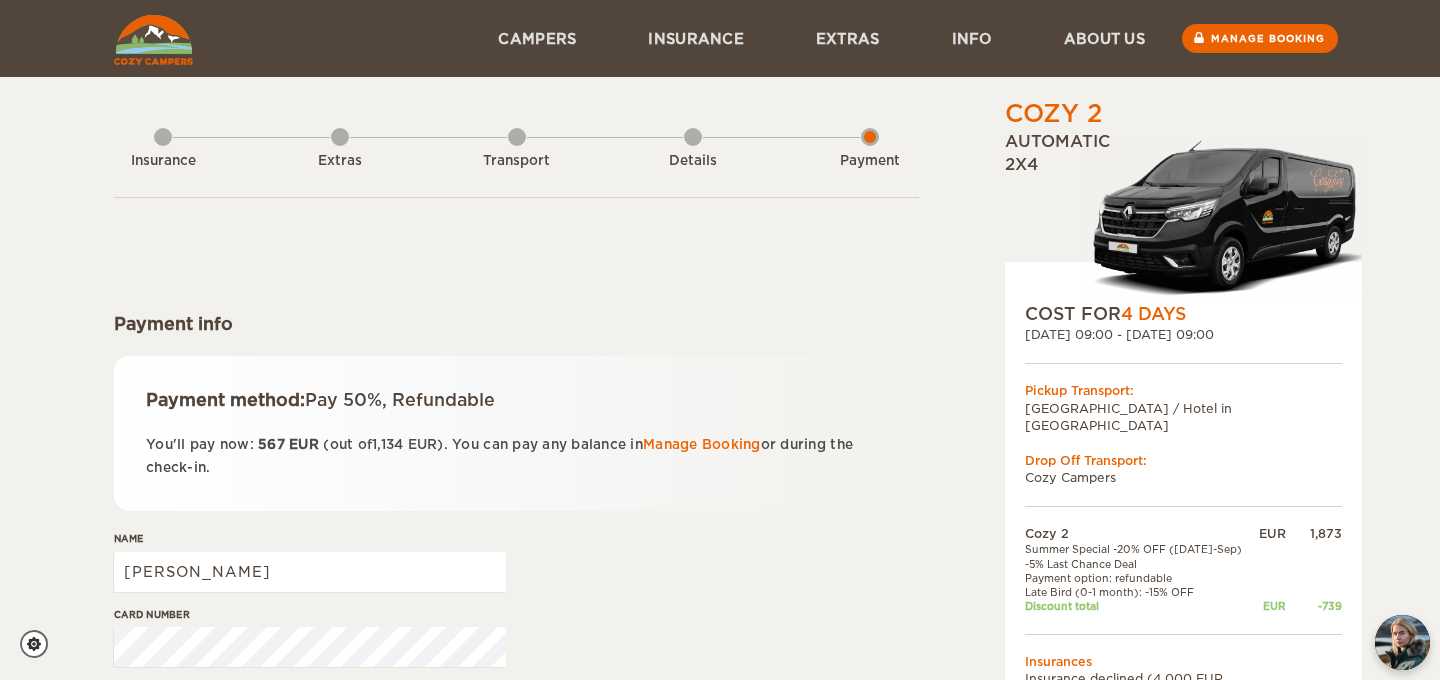 click on "You'll pay now:
567
EUR 				  (out of  1,134
EUR ). You can pay any balance in  Manage Booking  or during the check-in." at bounding box center (516, 456) 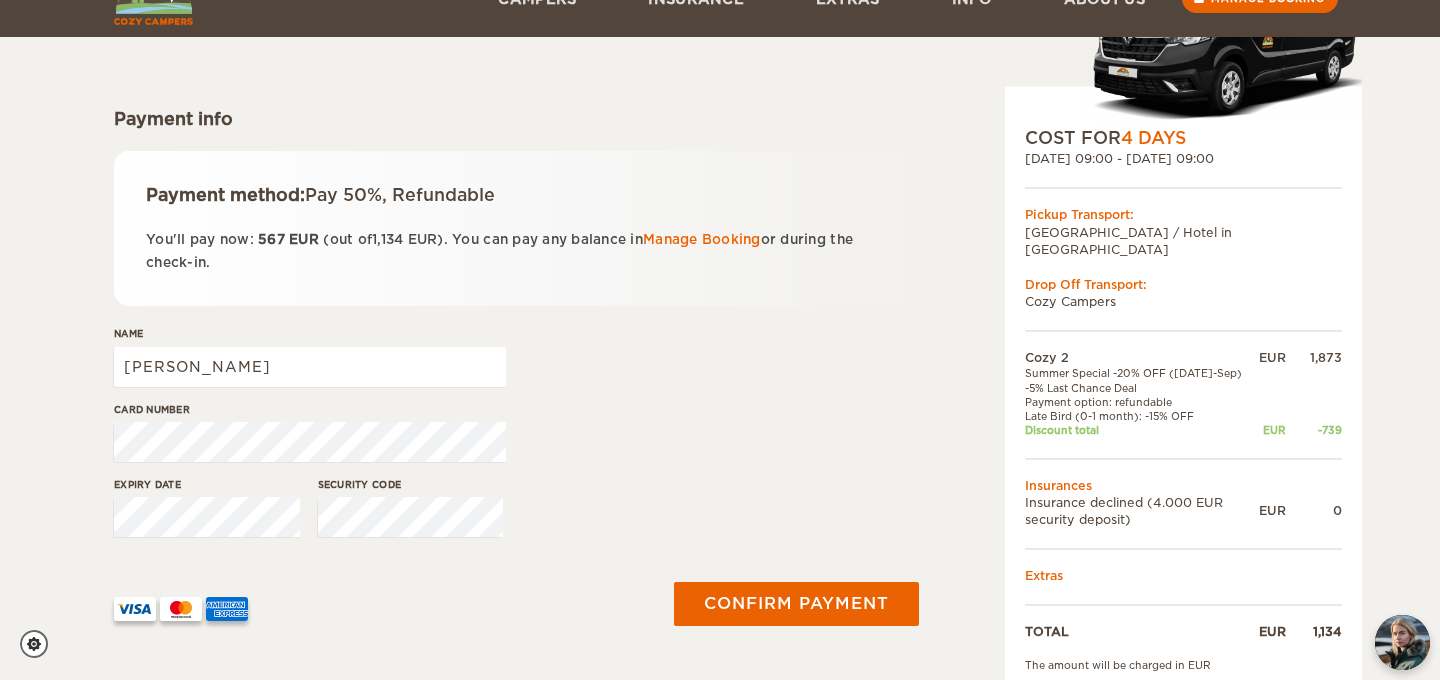 scroll, scrollTop: 204, scrollLeft: 0, axis: vertical 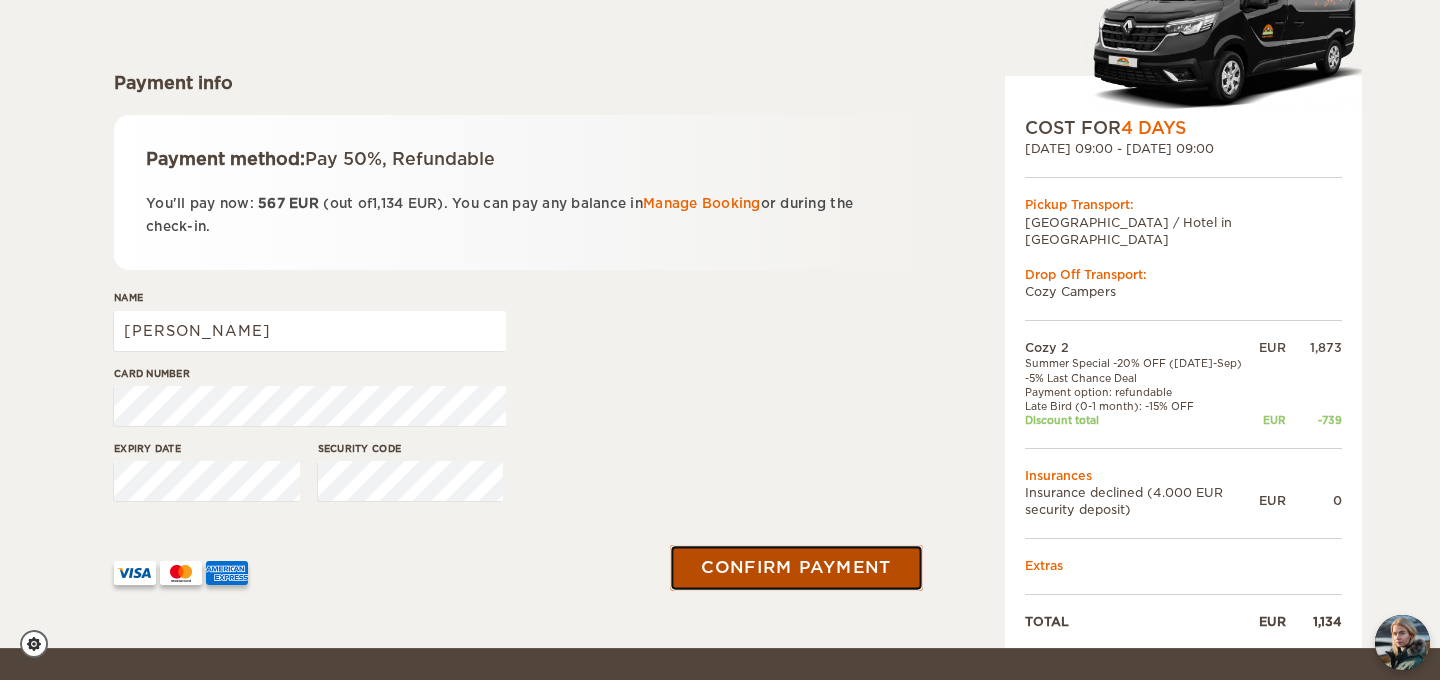 click on "Confirm payment" at bounding box center [796, 568] 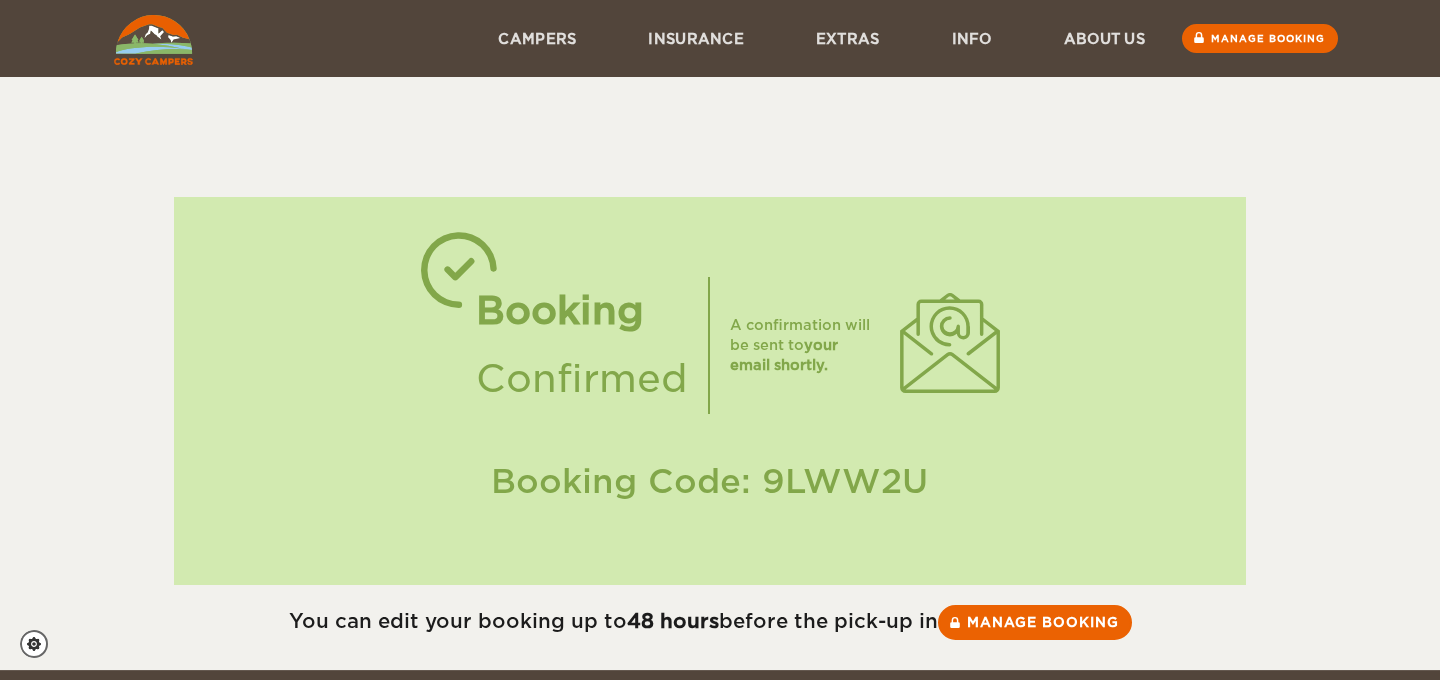 scroll, scrollTop: 0, scrollLeft: 0, axis: both 